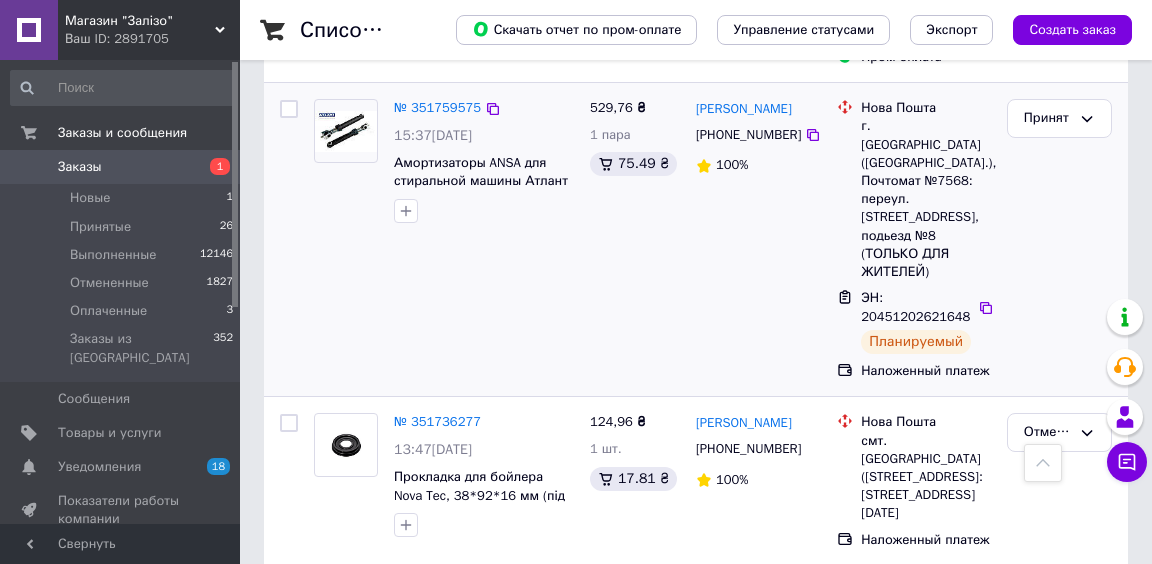 scroll, scrollTop: 3666, scrollLeft: 0, axis: vertical 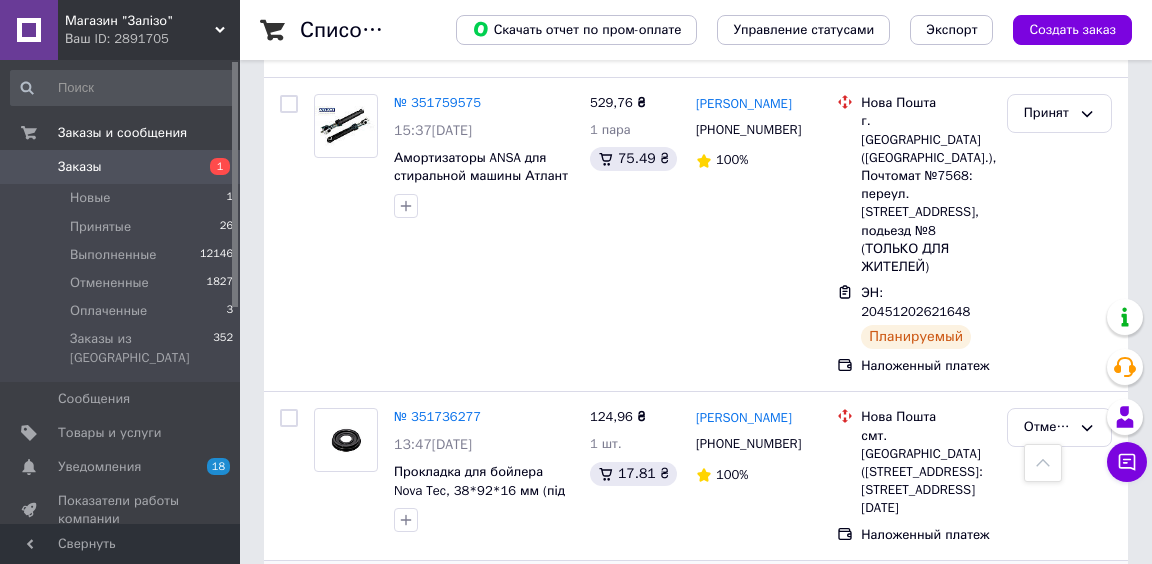 click on "Добавить ЭН" at bounding box center [901, 666] 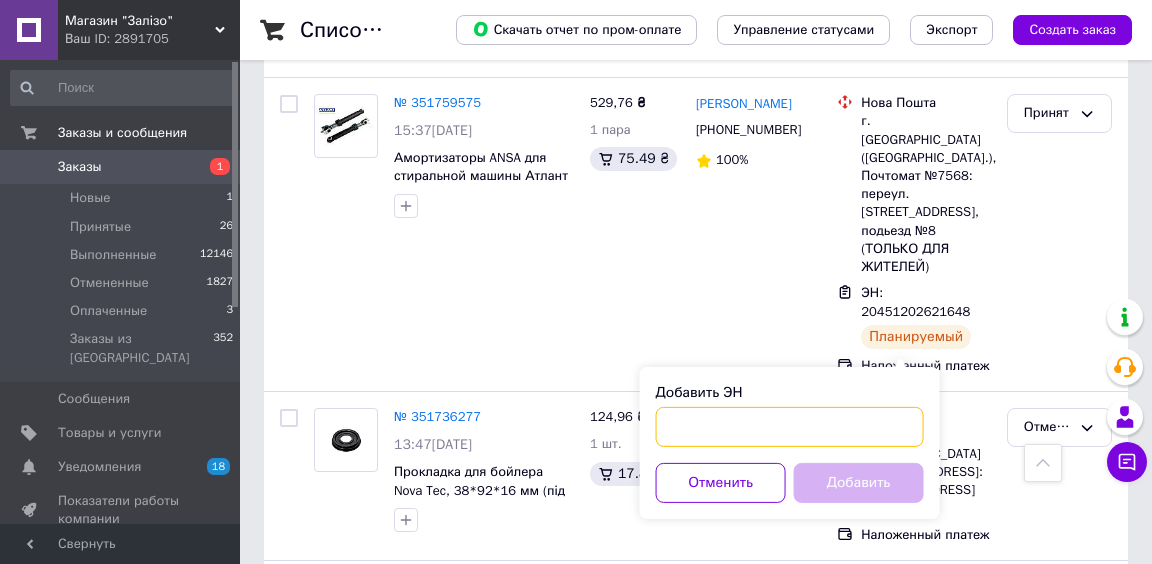 click on "Добавить ЭН" at bounding box center [790, 427] 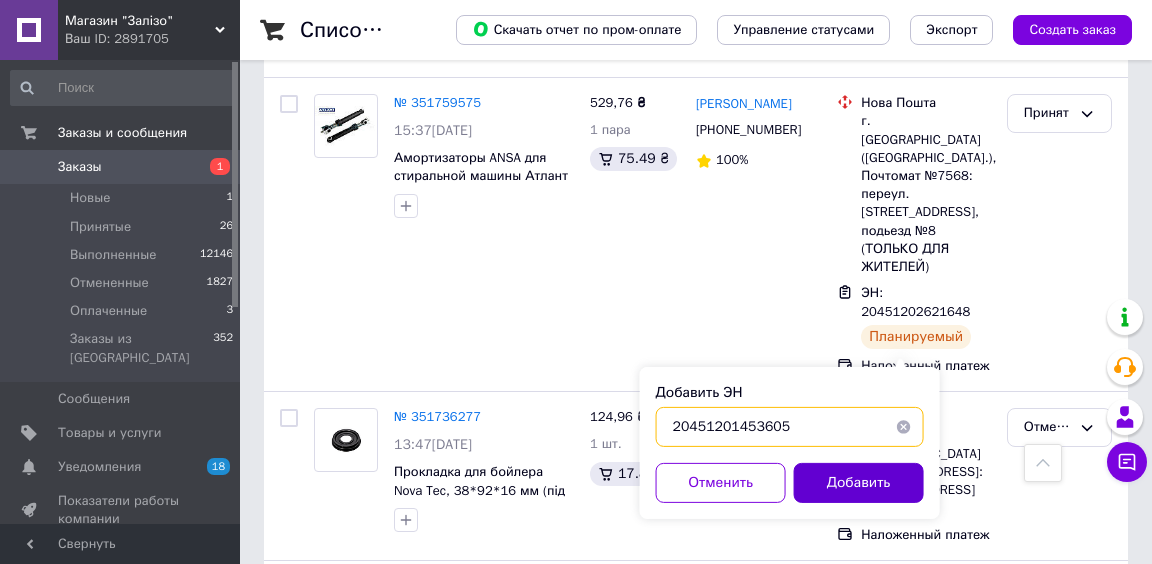 type on "20451201453605" 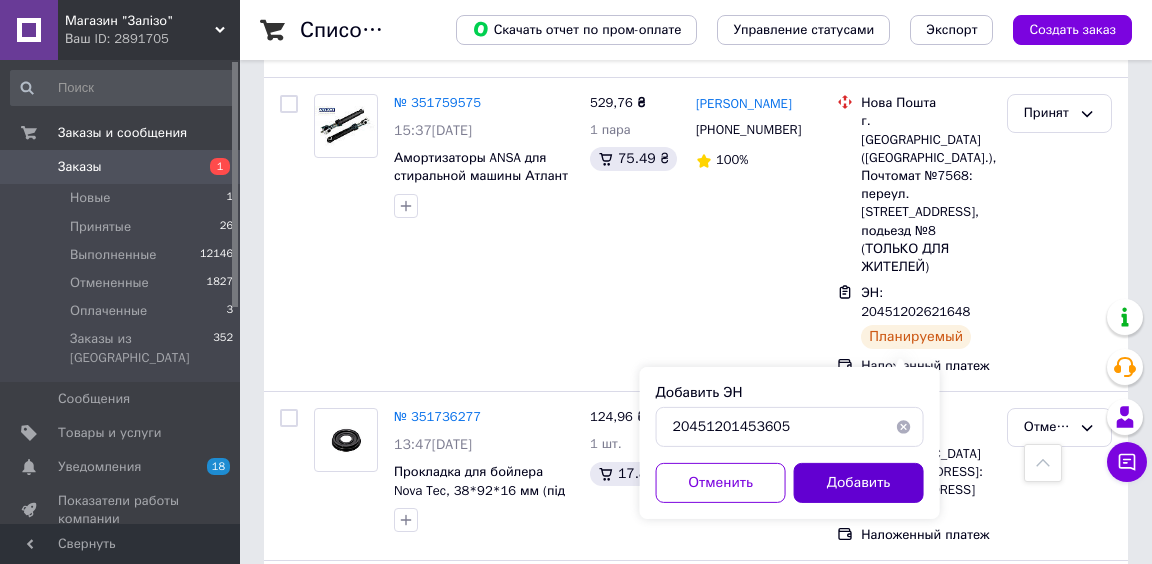 click on "Добавить" at bounding box center [859, 483] 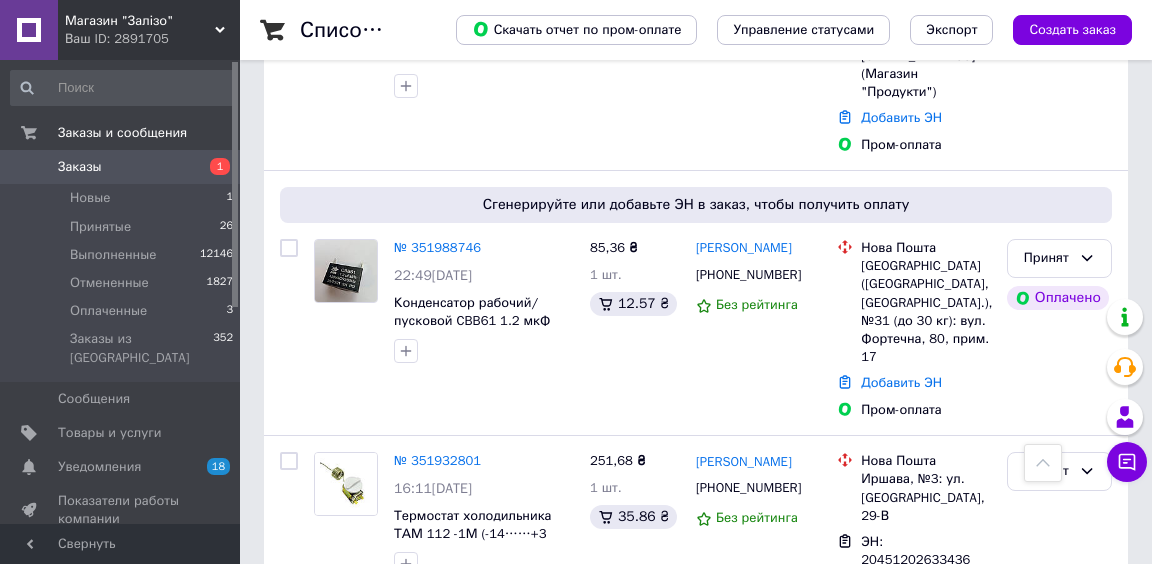 scroll, scrollTop: 1160, scrollLeft: 0, axis: vertical 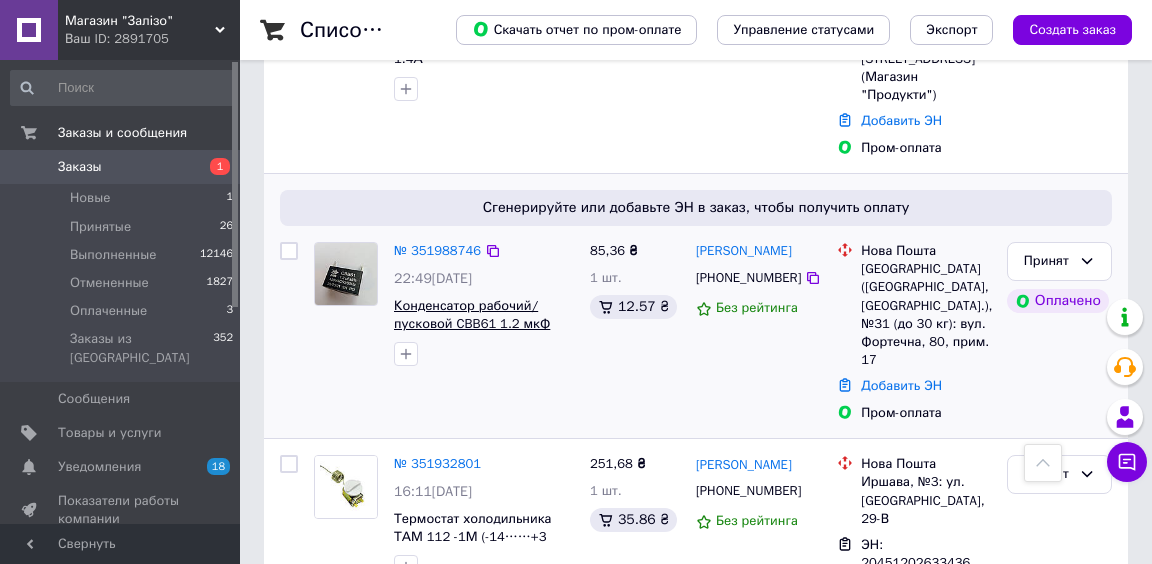 click on "Конденсатор рабочий/ пусковой  CBB61 1.2 мкФ 450 V прямоугольный 36*13*23 мм" at bounding box center (472, 333) 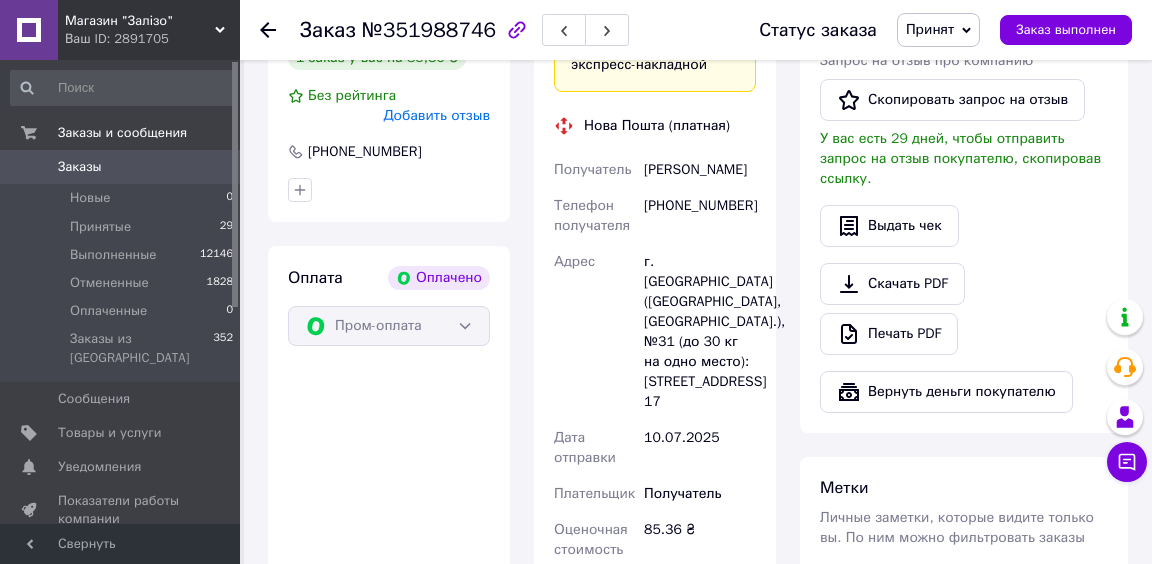scroll, scrollTop: 1444, scrollLeft: 0, axis: vertical 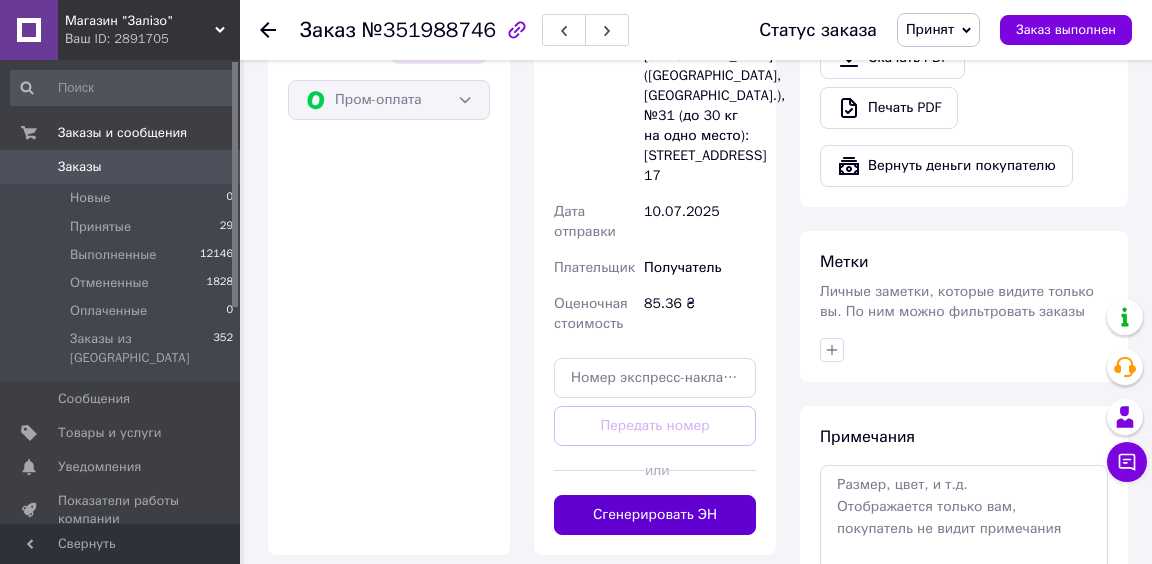 click on "Сгенерировать ЭН" at bounding box center [655, 515] 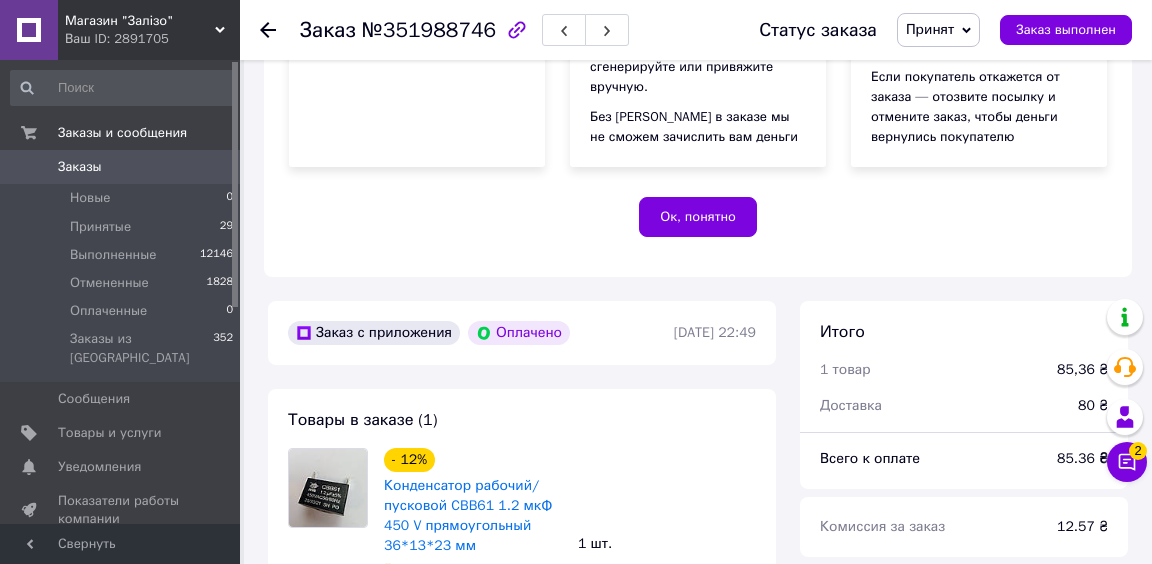 scroll, scrollTop: 444, scrollLeft: 0, axis: vertical 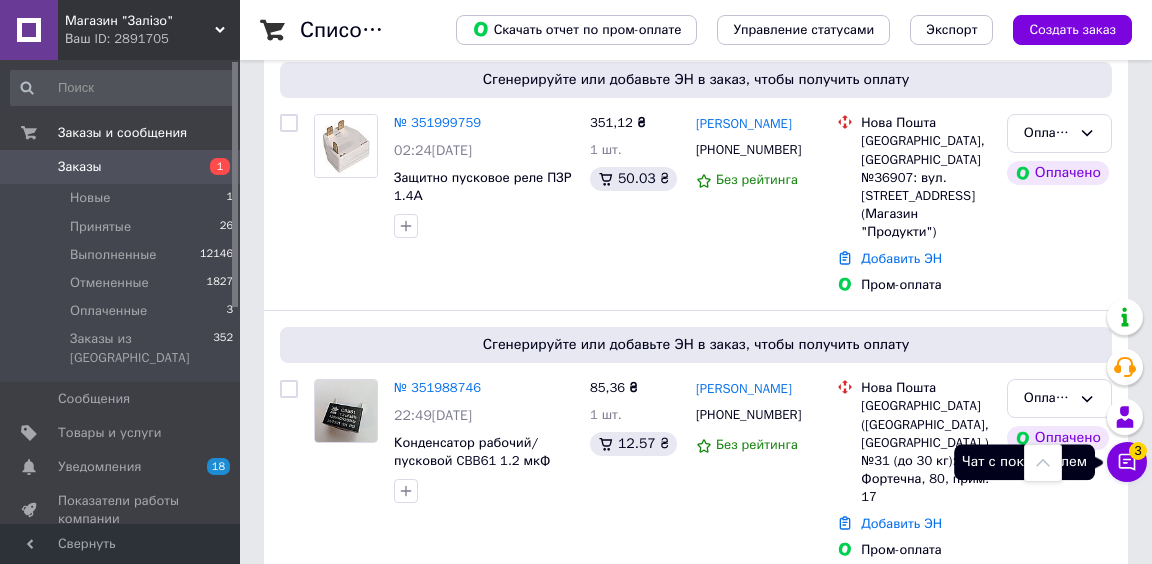 click 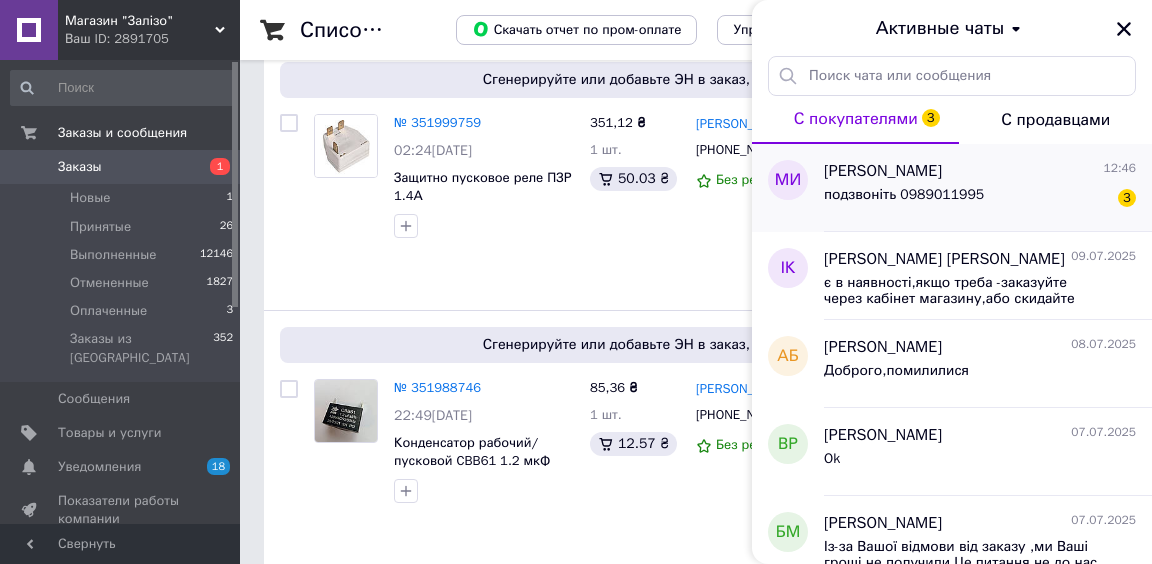 click on "подзвоніть 0989011995" at bounding box center (904, 195) 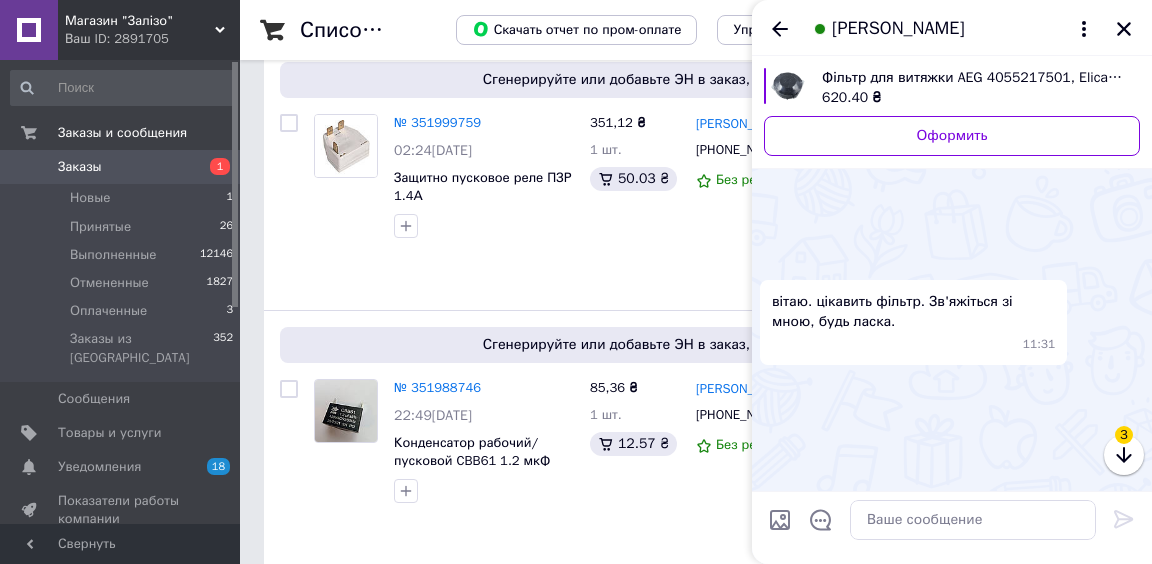 scroll, scrollTop: 835, scrollLeft: 0, axis: vertical 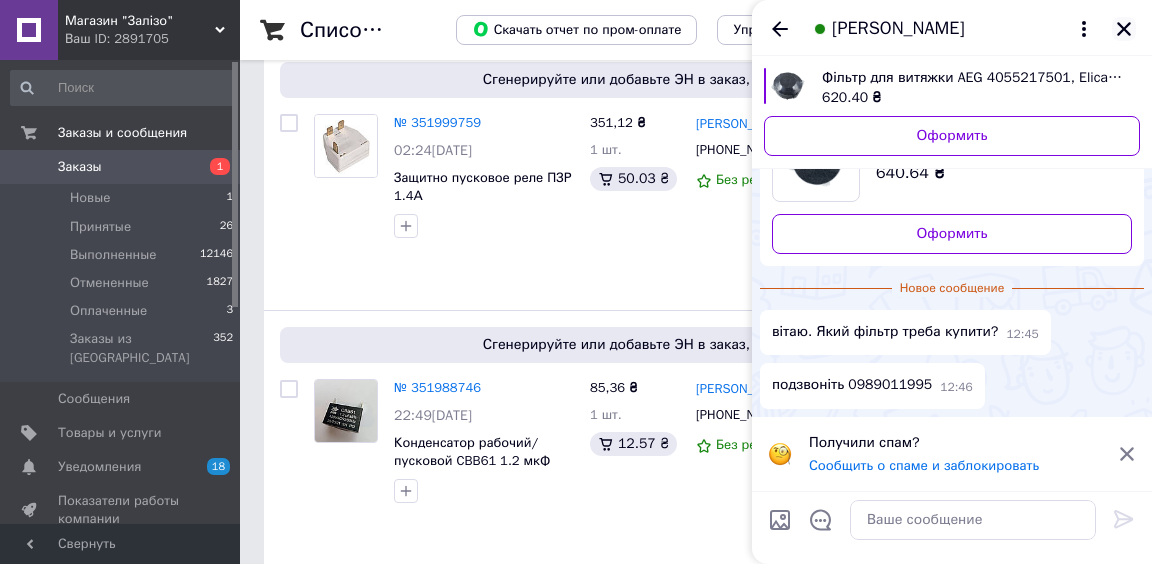 click 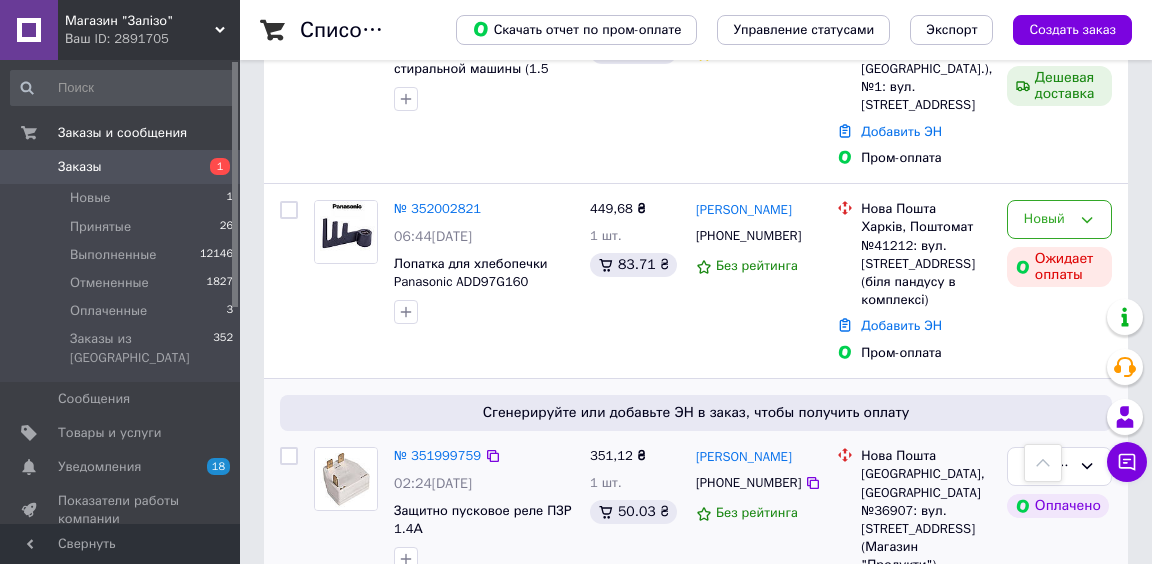 scroll, scrollTop: 518, scrollLeft: 0, axis: vertical 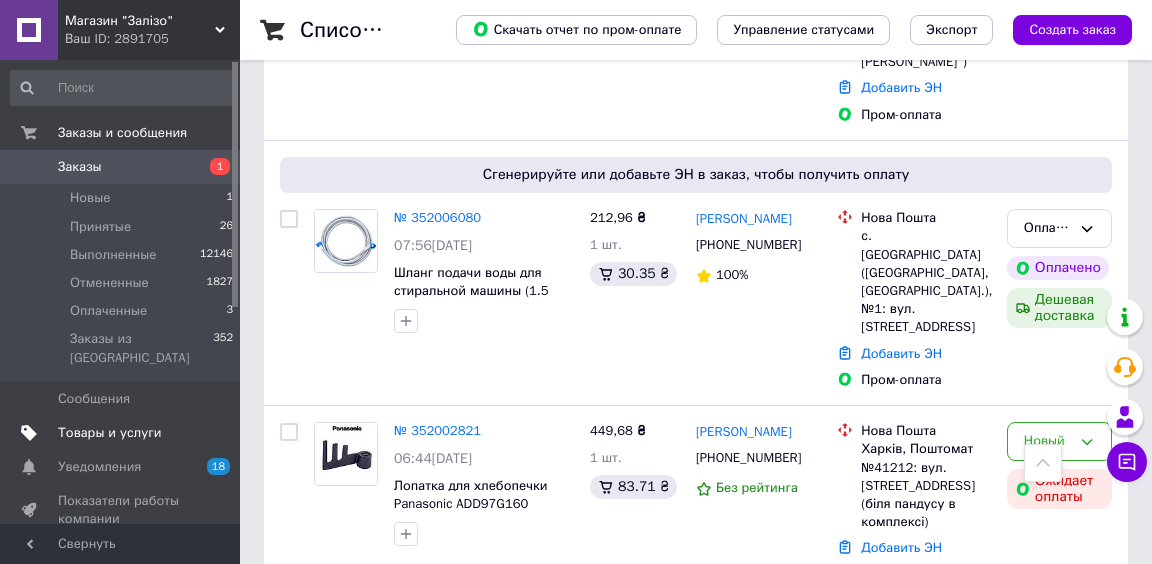 click on "Товары и услуги" at bounding box center (110, 433) 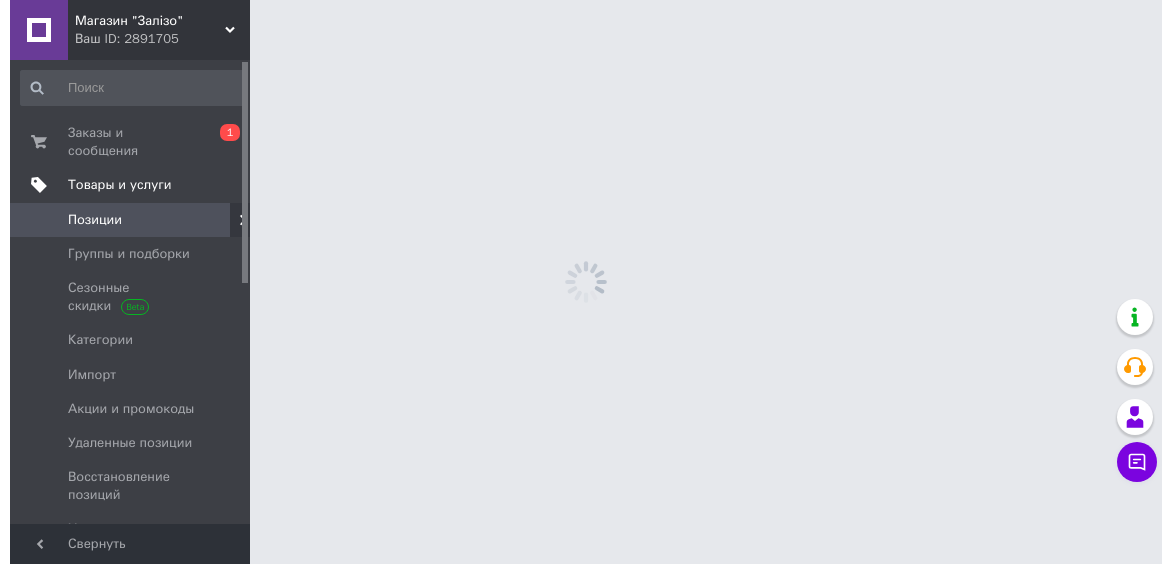 scroll, scrollTop: 0, scrollLeft: 0, axis: both 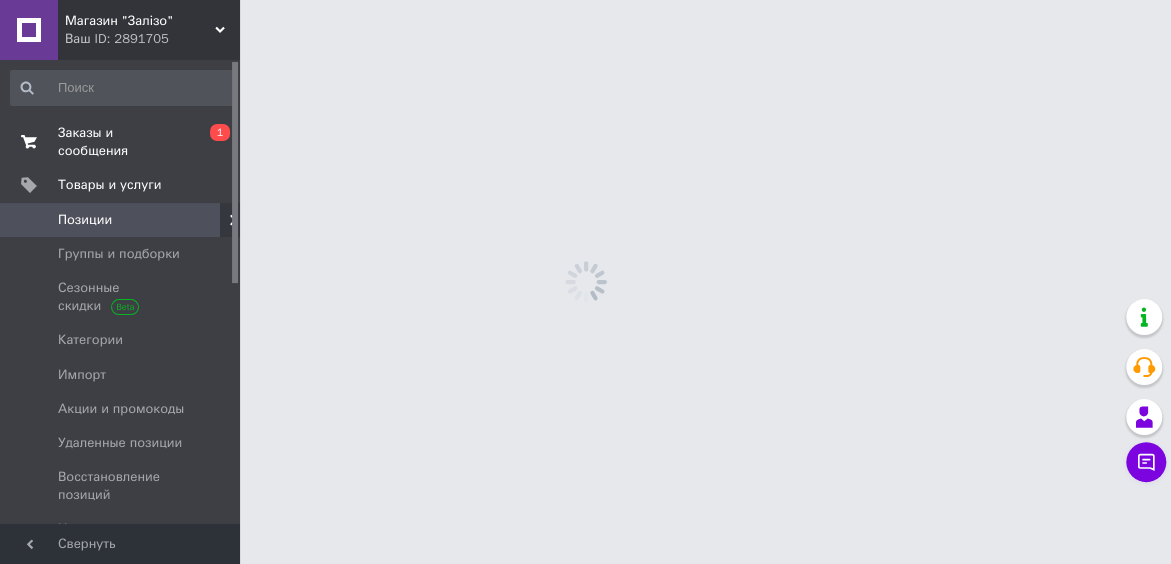 click on "Заказы и сообщения" at bounding box center (121, 142) 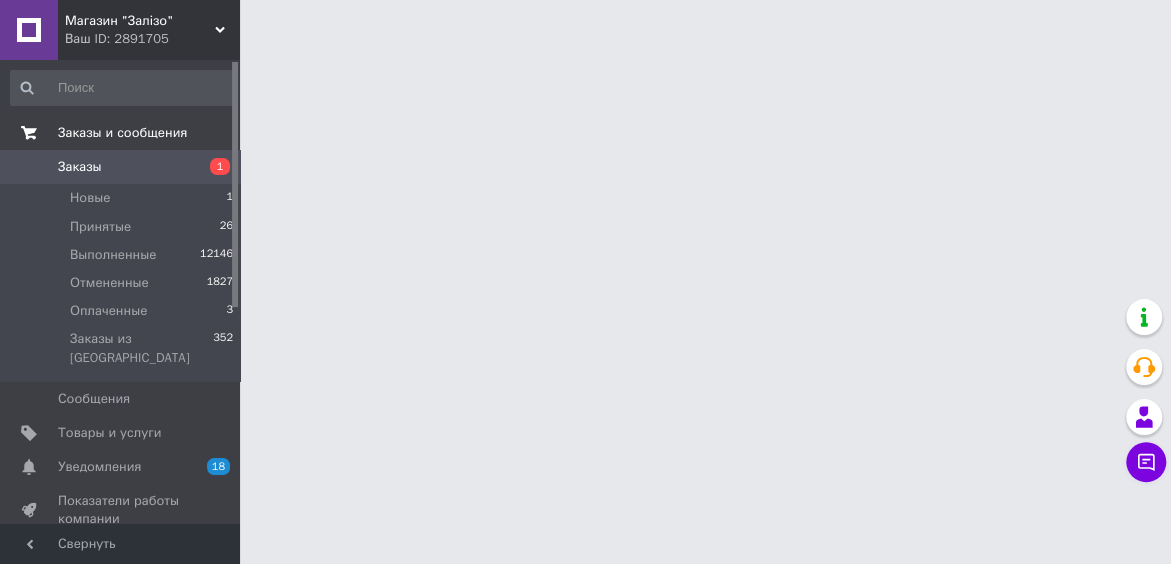 click on "Заказы и сообщения" at bounding box center [122, 133] 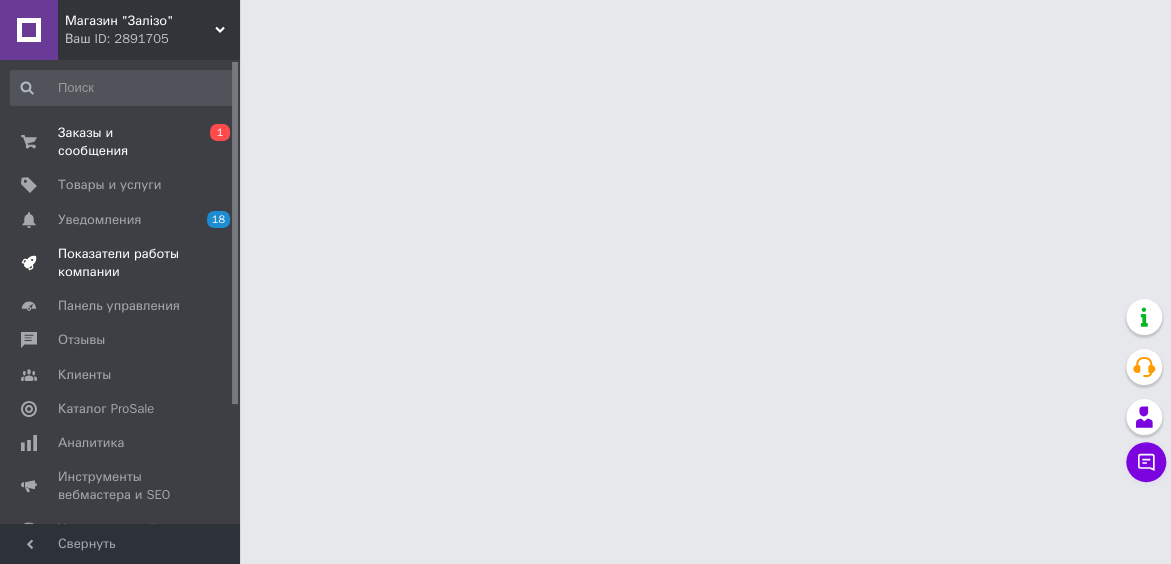 click on "Показатели работы компании" at bounding box center (121, 263) 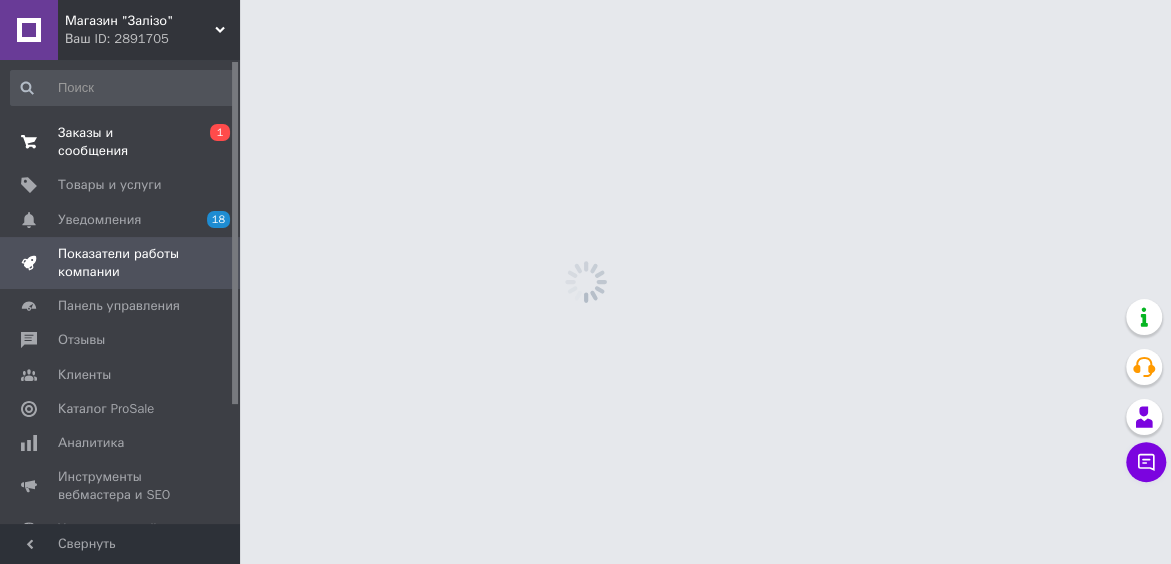 click on "Заказы и сообщения" at bounding box center [121, 142] 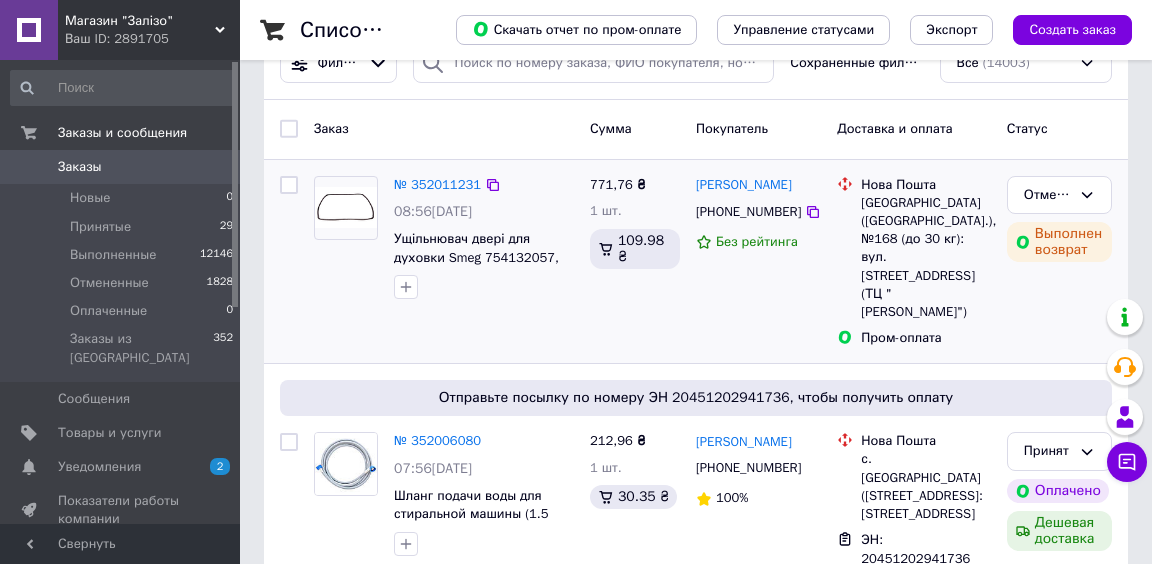 scroll, scrollTop: 111, scrollLeft: 0, axis: vertical 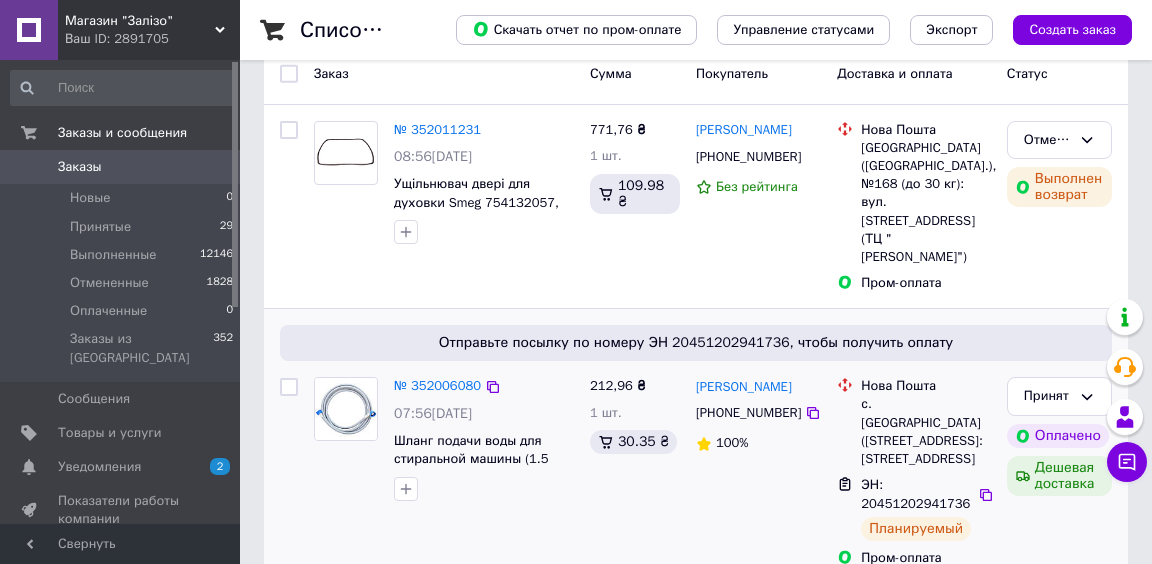 drag, startPoint x: 689, startPoint y: 453, endPoint x: 689, endPoint y: 414, distance: 39 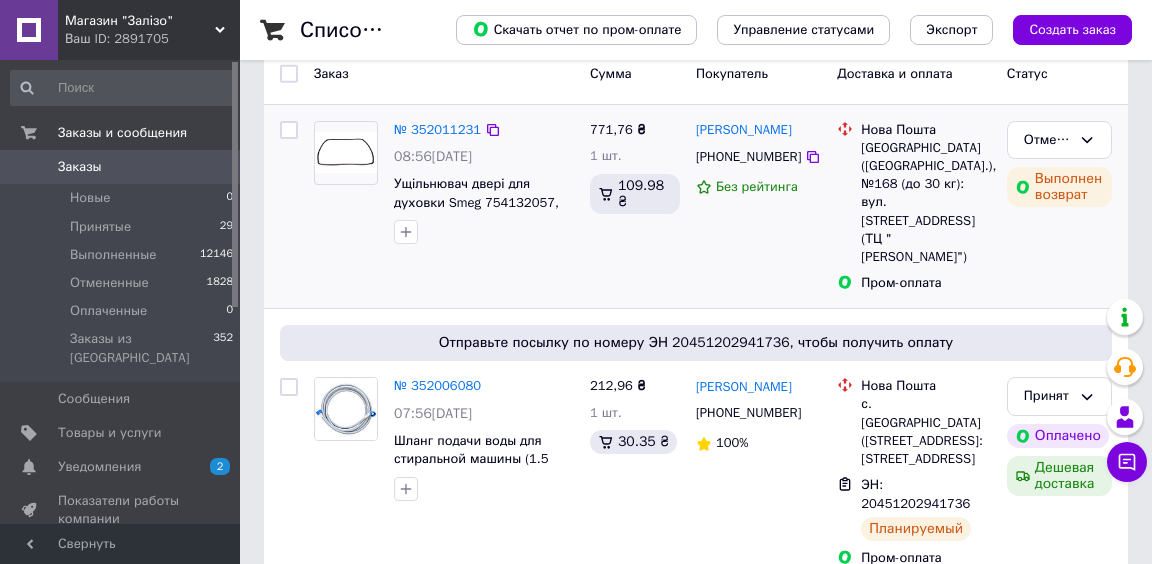 click on "Отменен Выполнен возврат" at bounding box center [1059, 207] 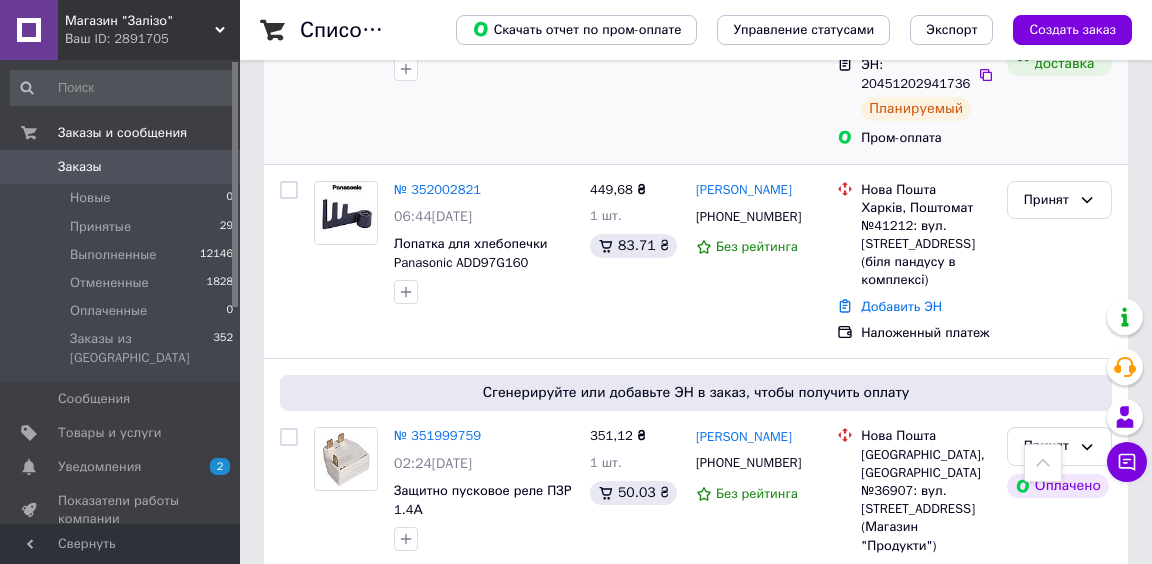 scroll, scrollTop: 666, scrollLeft: 0, axis: vertical 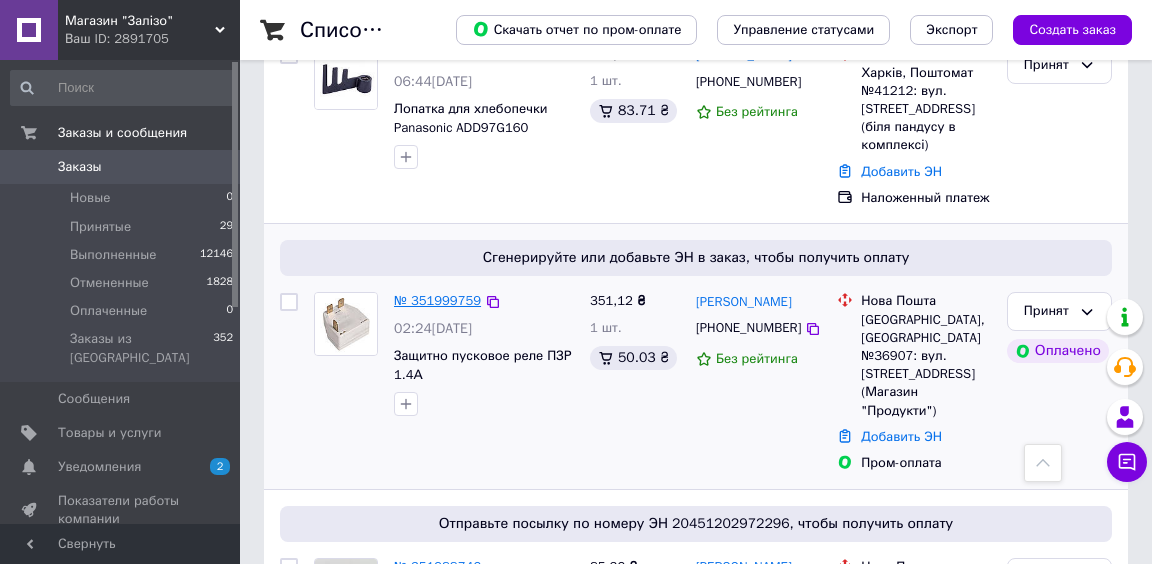 click on "№ 351999759" at bounding box center (437, 300) 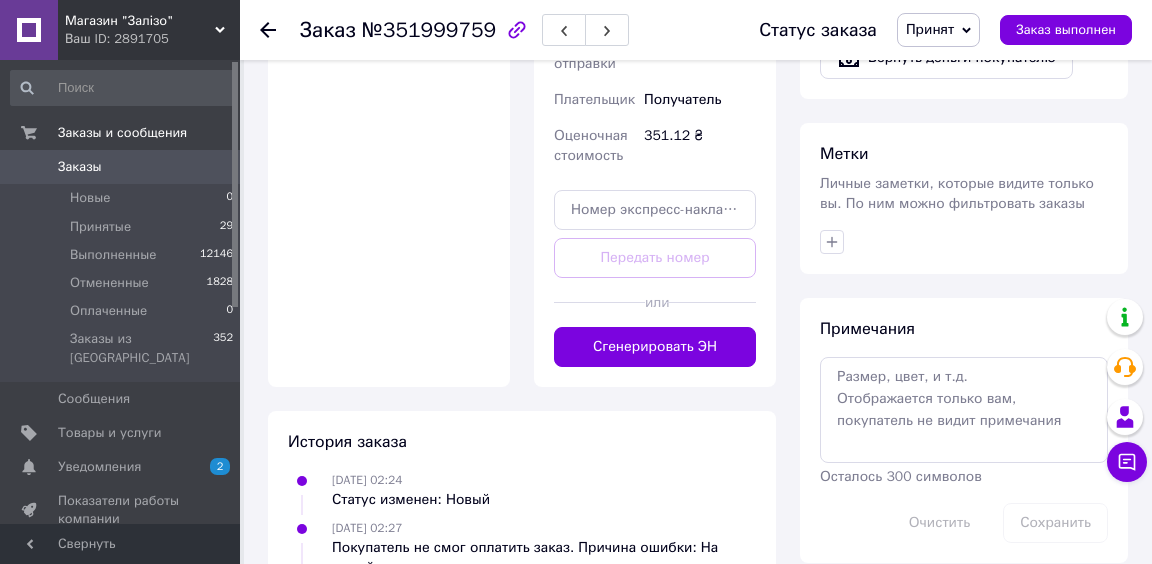 scroll, scrollTop: 1555, scrollLeft: 0, axis: vertical 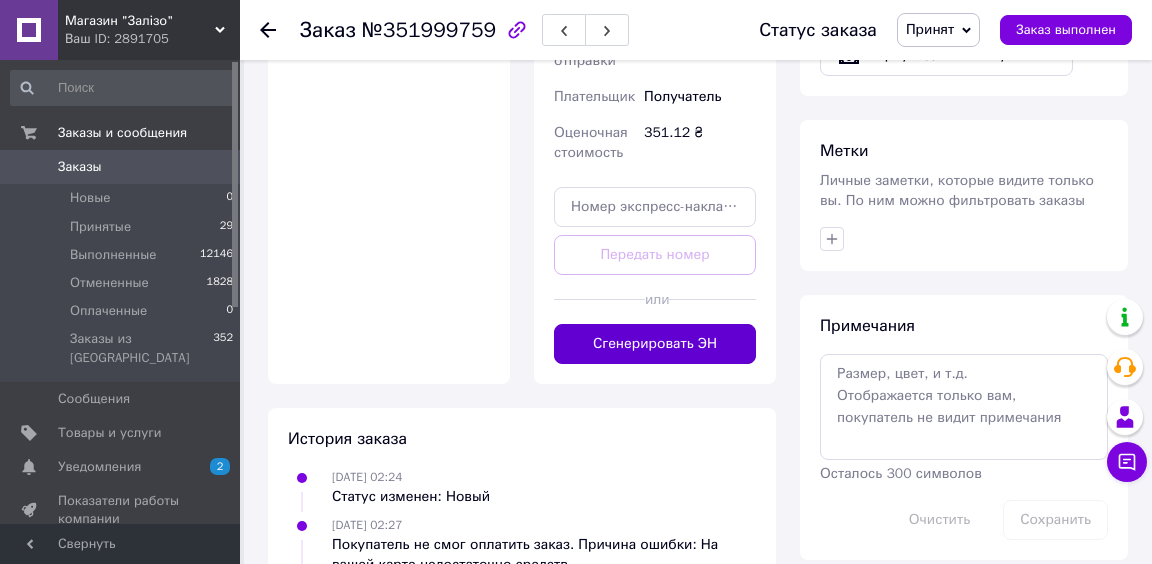 click on "Сгенерировать ЭН" at bounding box center (655, 344) 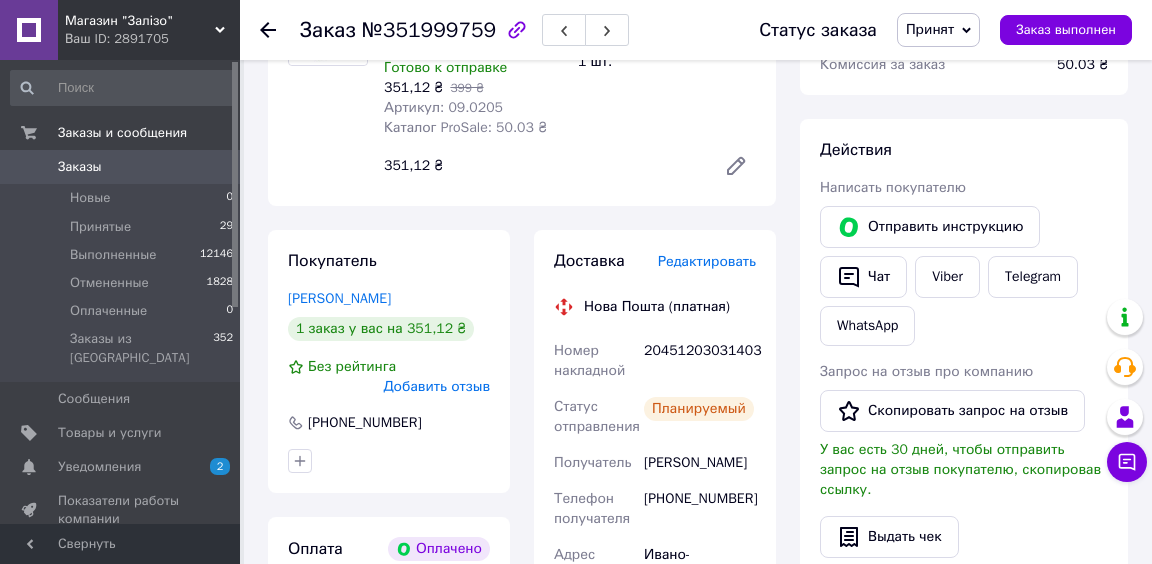 scroll, scrollTop: 888, scrollLeft: 0, axis: vertical 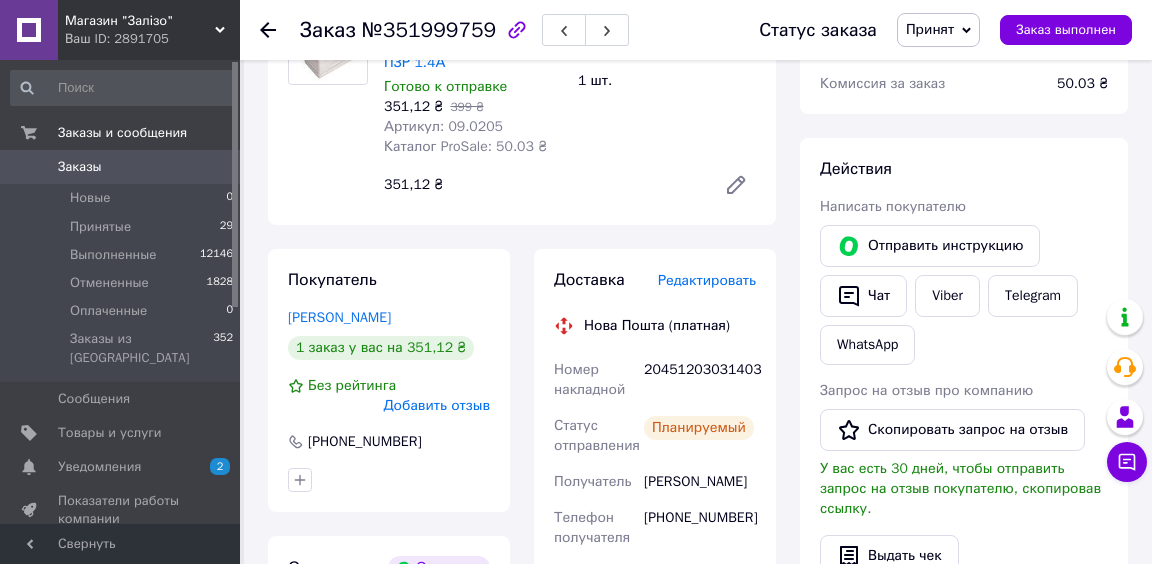 drag, startPoint x: 605, startPoint y: 342, endPoint x: 728, endPoint y: 175, distance: 207.4078 